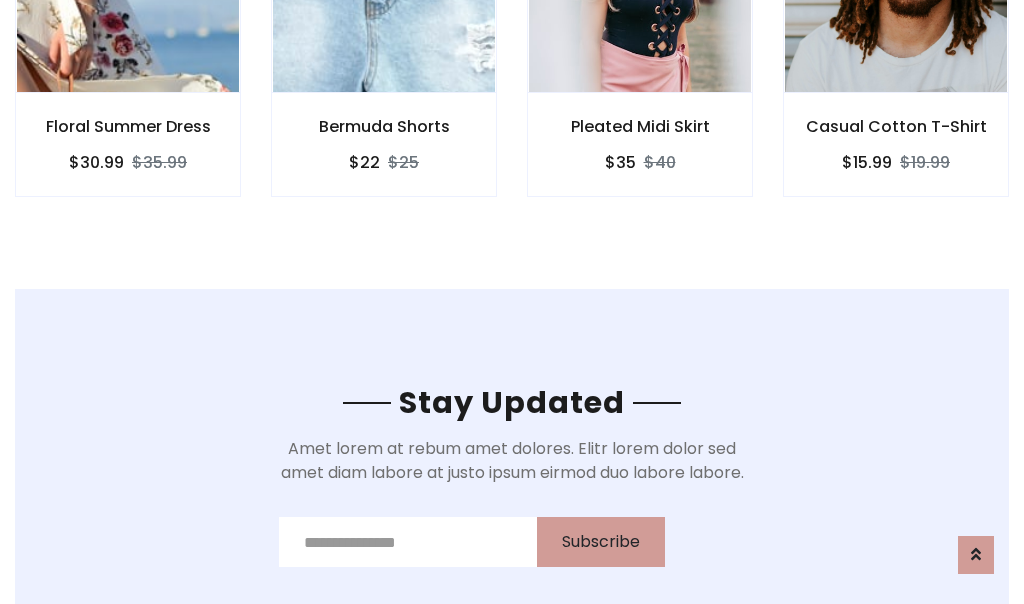 scroll, scrollTop: 3012, scrollLeft: 0, axis: vertical 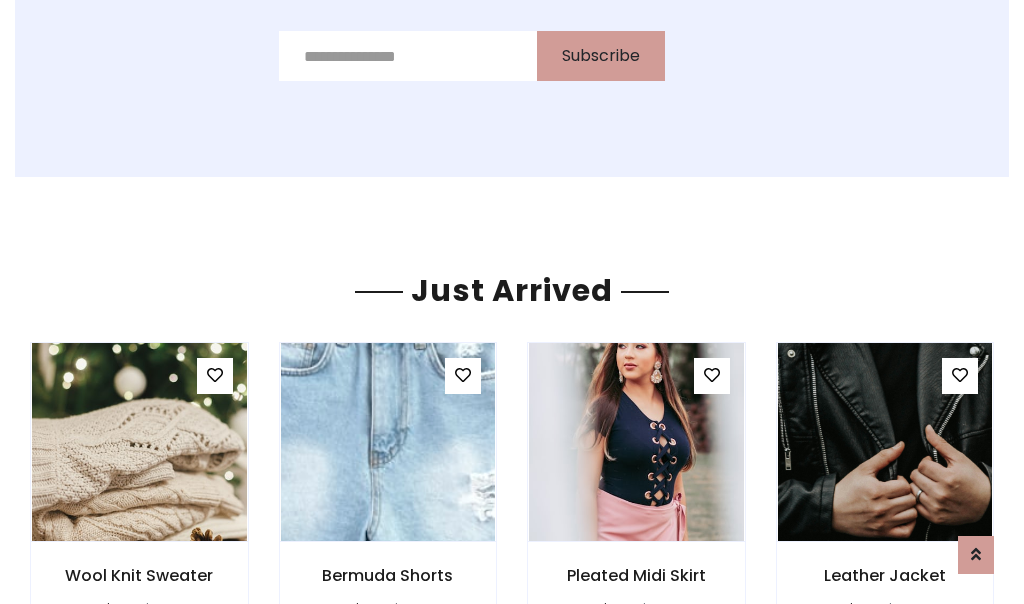 click on "Pleated Midi Skirt
$35
$40" at bounding box center [640, -428] 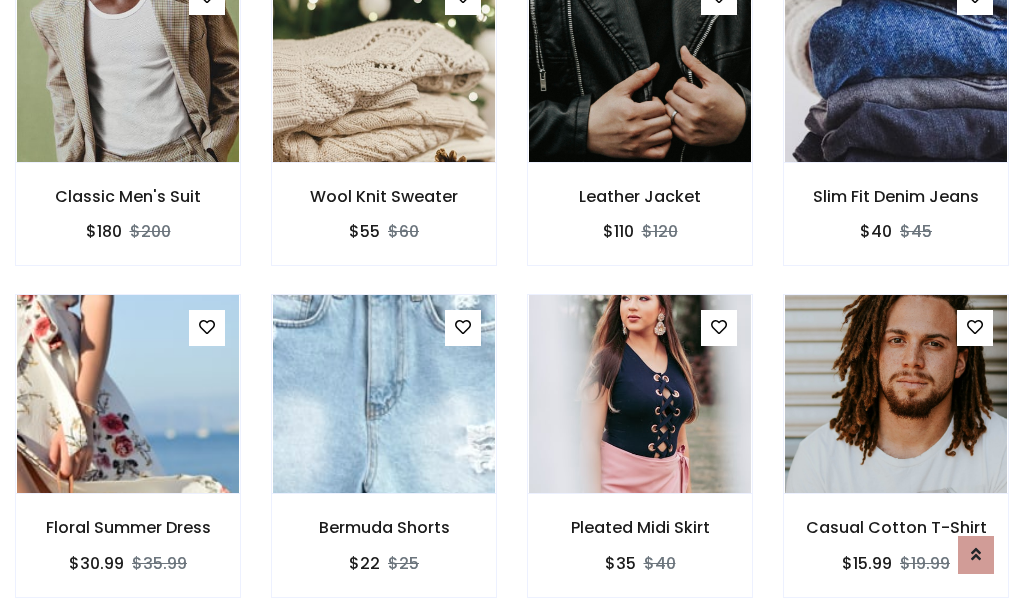 click on "Pleated Midi Skirt
$35
$40" at bounding box center (640, 459) 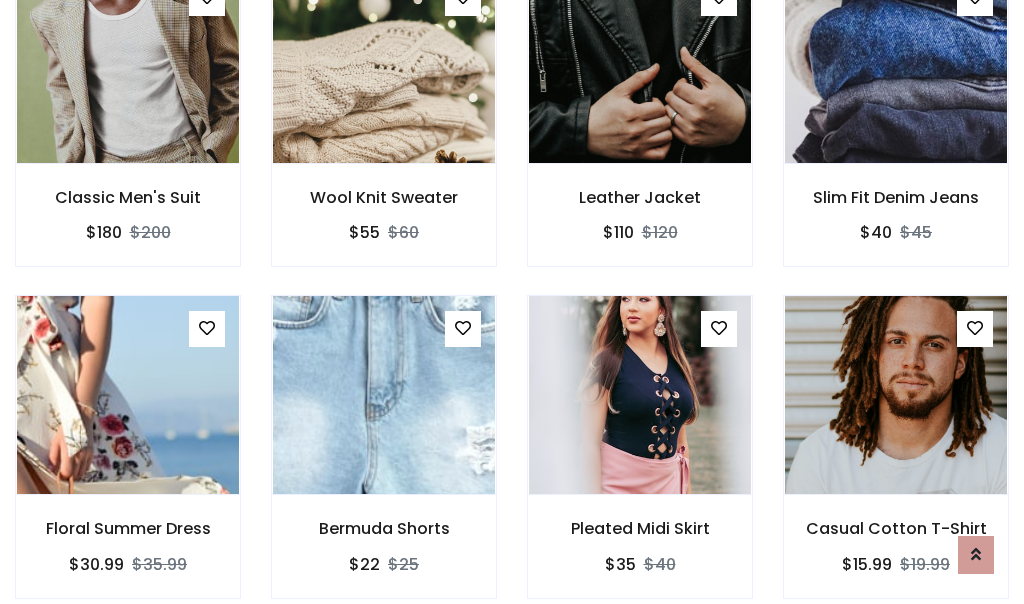 click on "Pleated Midi Skirt
$35
$40" at bounding box center [640, 460] 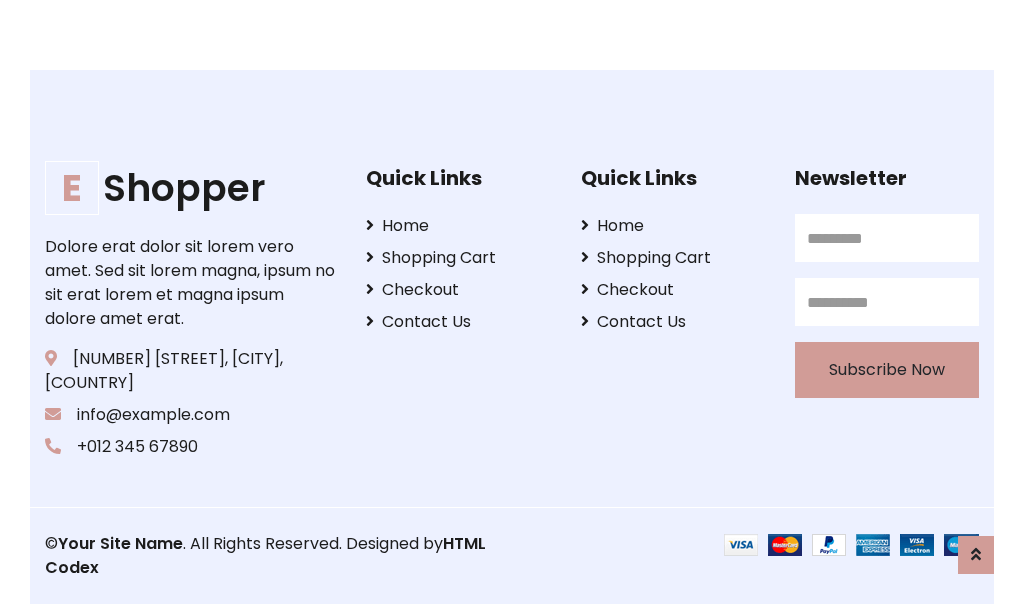 scroll, scrollTop: 3807, scrollLeft: 0, axis: vertical 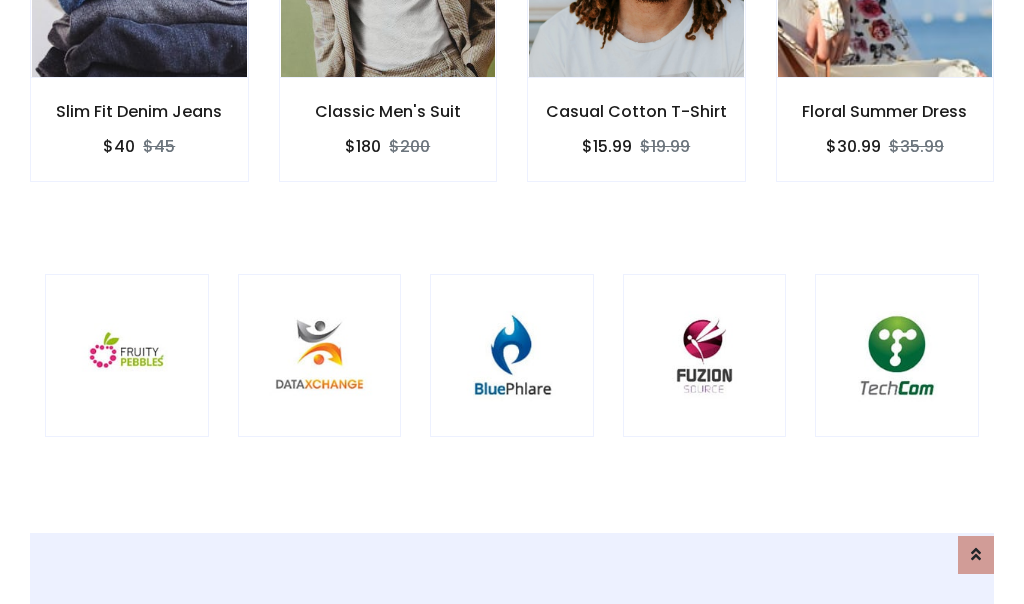 click at bounding box center (512, 356) 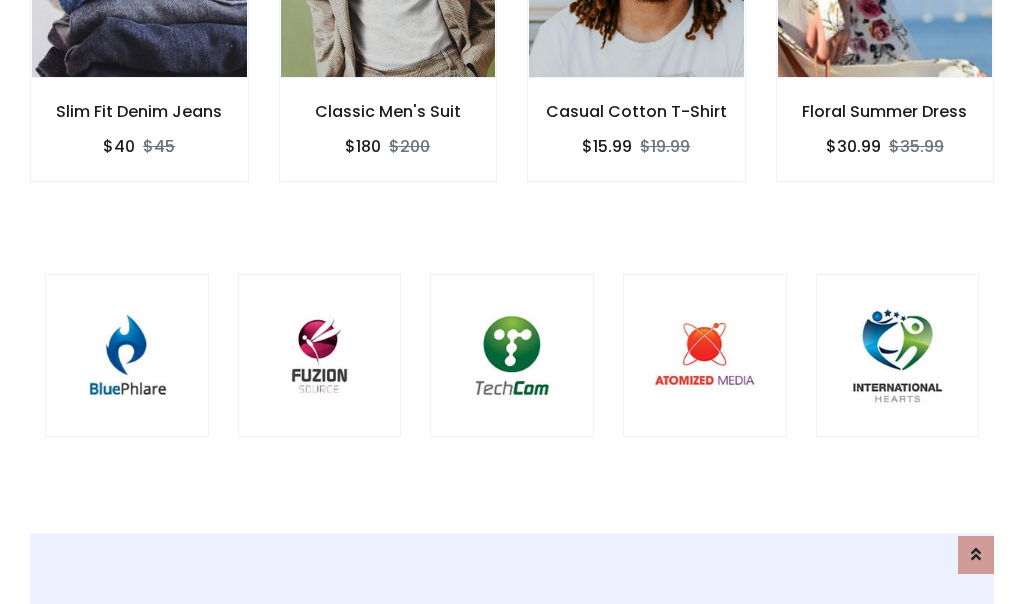 click at bounding box center (512, 356) 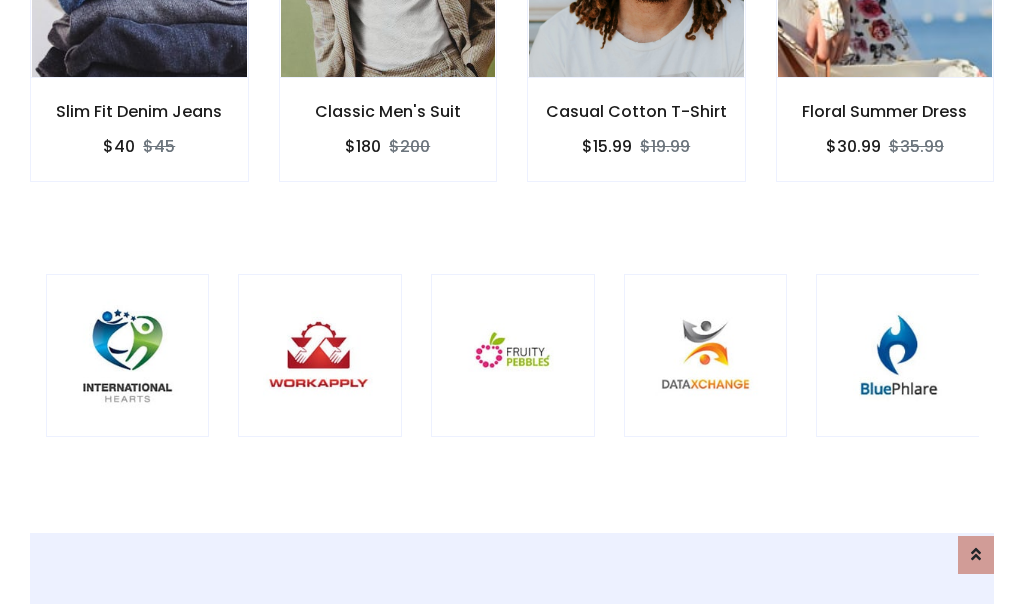 scroll, scrollTop: 0, scrollLeft: 0, axis: both 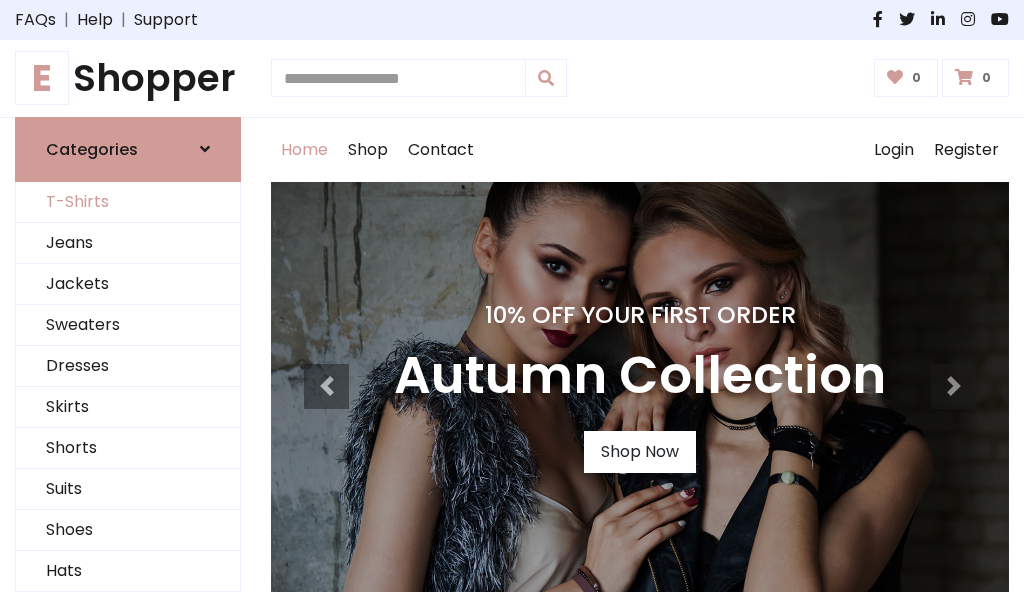 click on "T-Shirts" at bounding box center [128, 202] 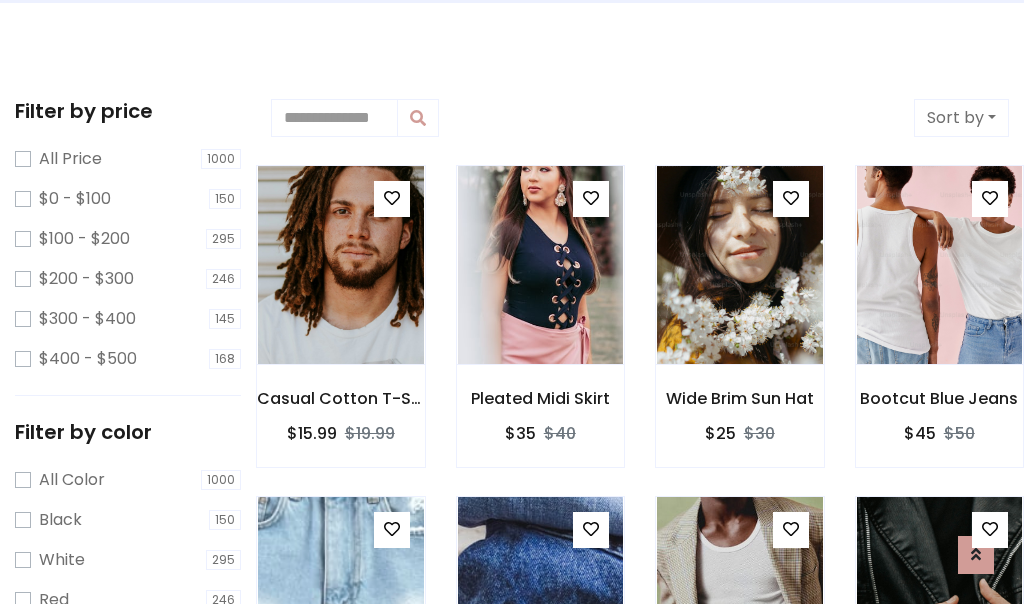 scroll, scrollTop: 0, scrollLeft: 0, axis: both 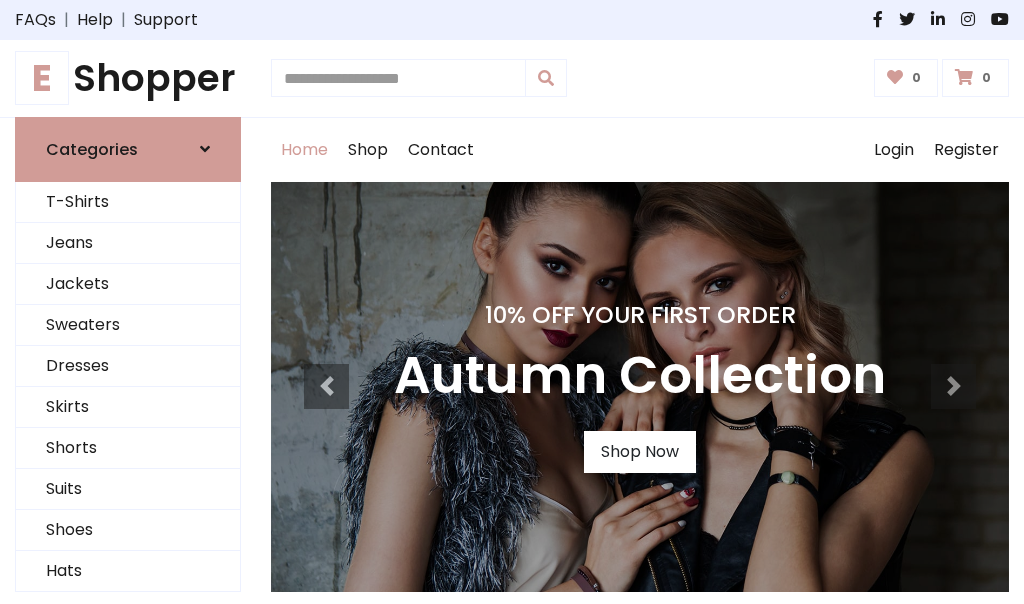 click on "E Shopper" at bounding box center (128, 78) 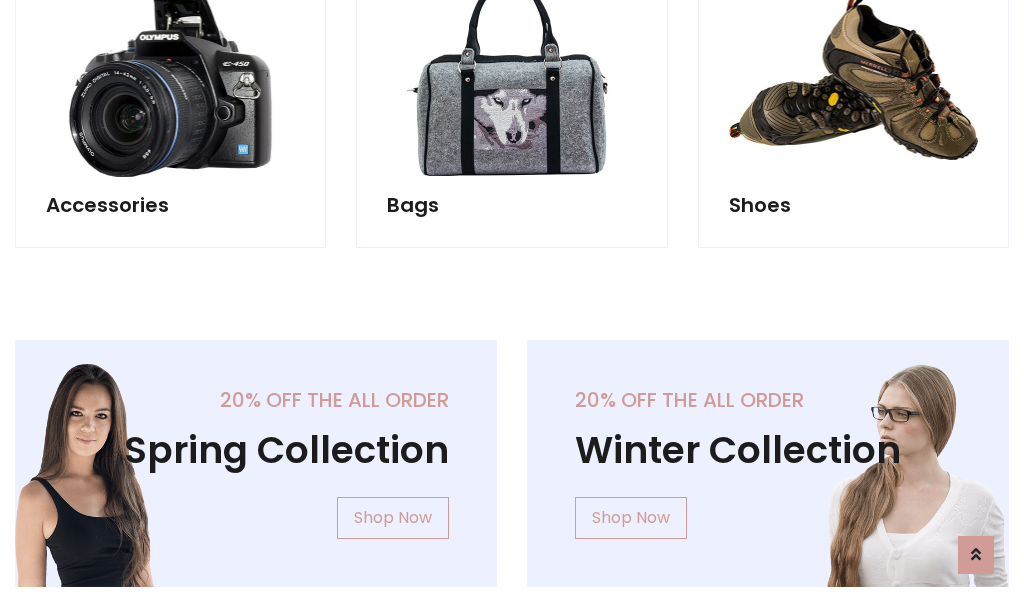 scroll, scrollTop: 1943, scrollLeft: 0, axis: vertical 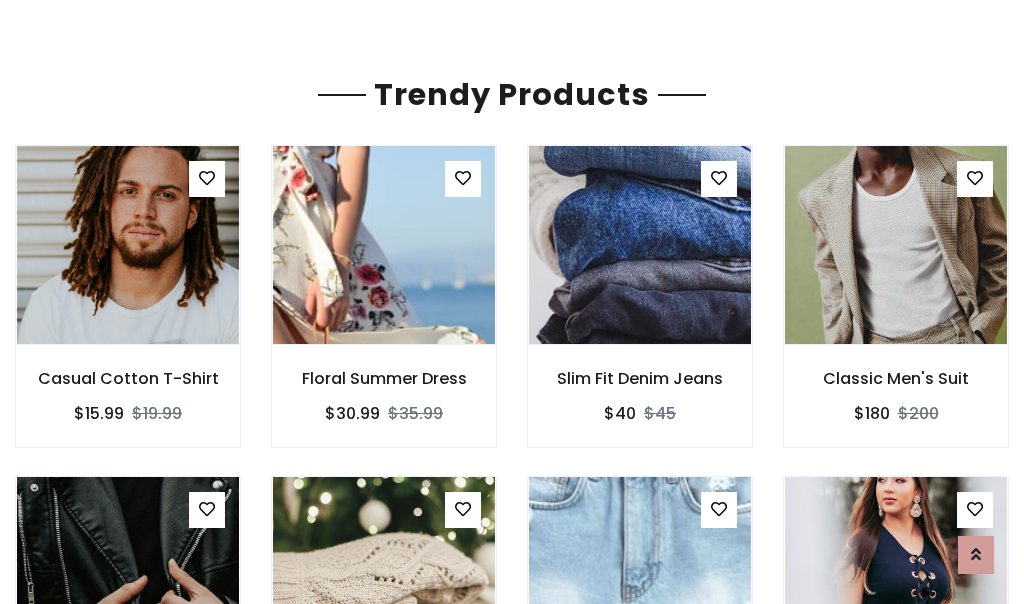 click on "Shop" at bounding box center [368, -1793] 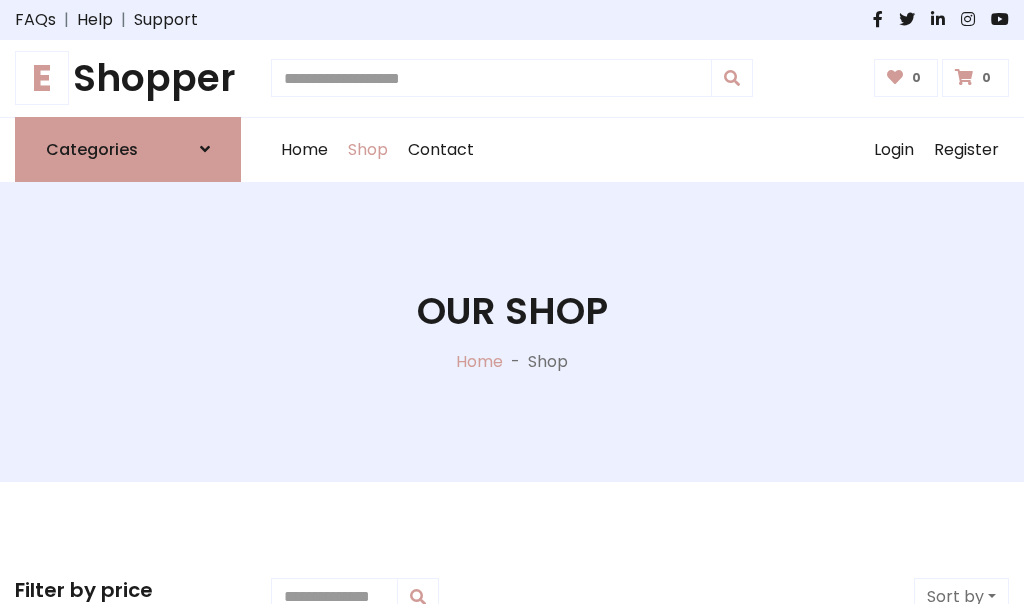 scroll, scrollTop: 0, scrollLeft: 0, axis: both 